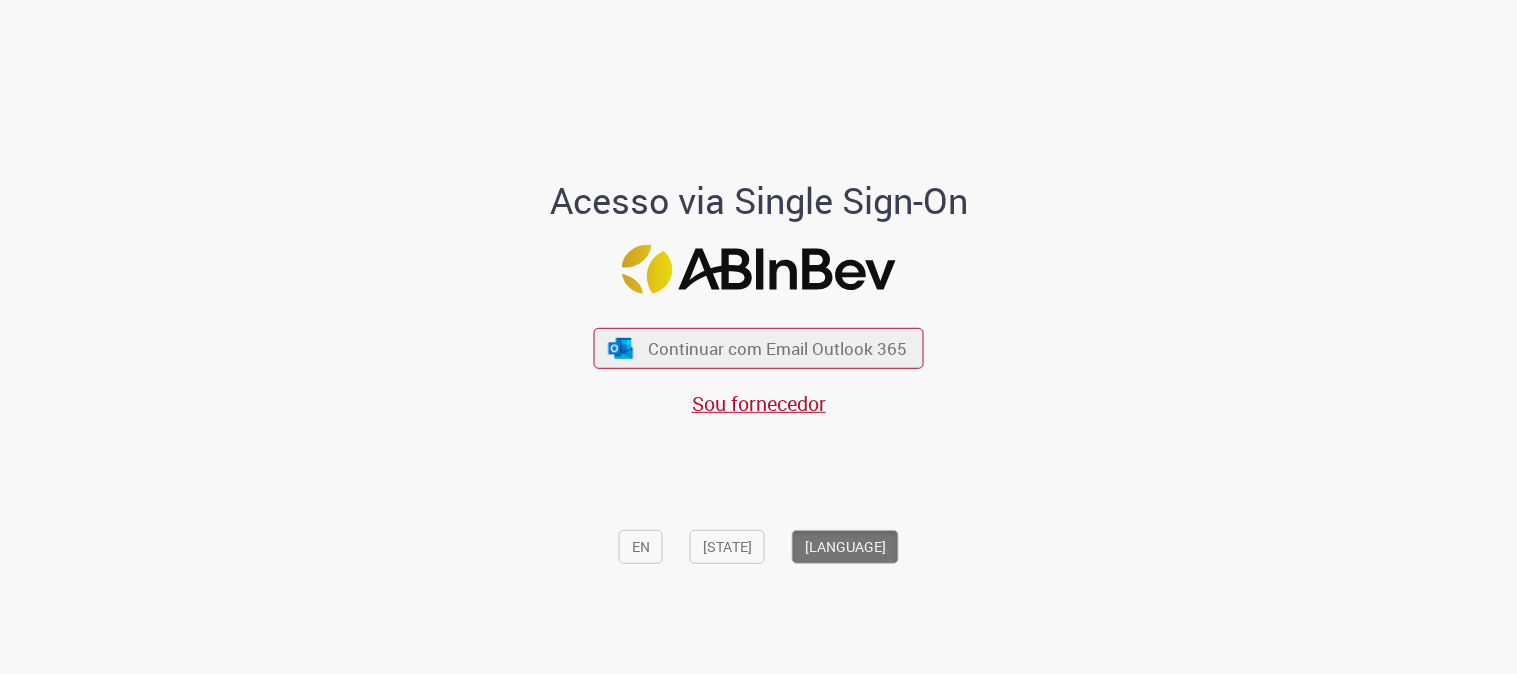 scroll, scrollTop: 0, scrollLeft: 0, axis: both 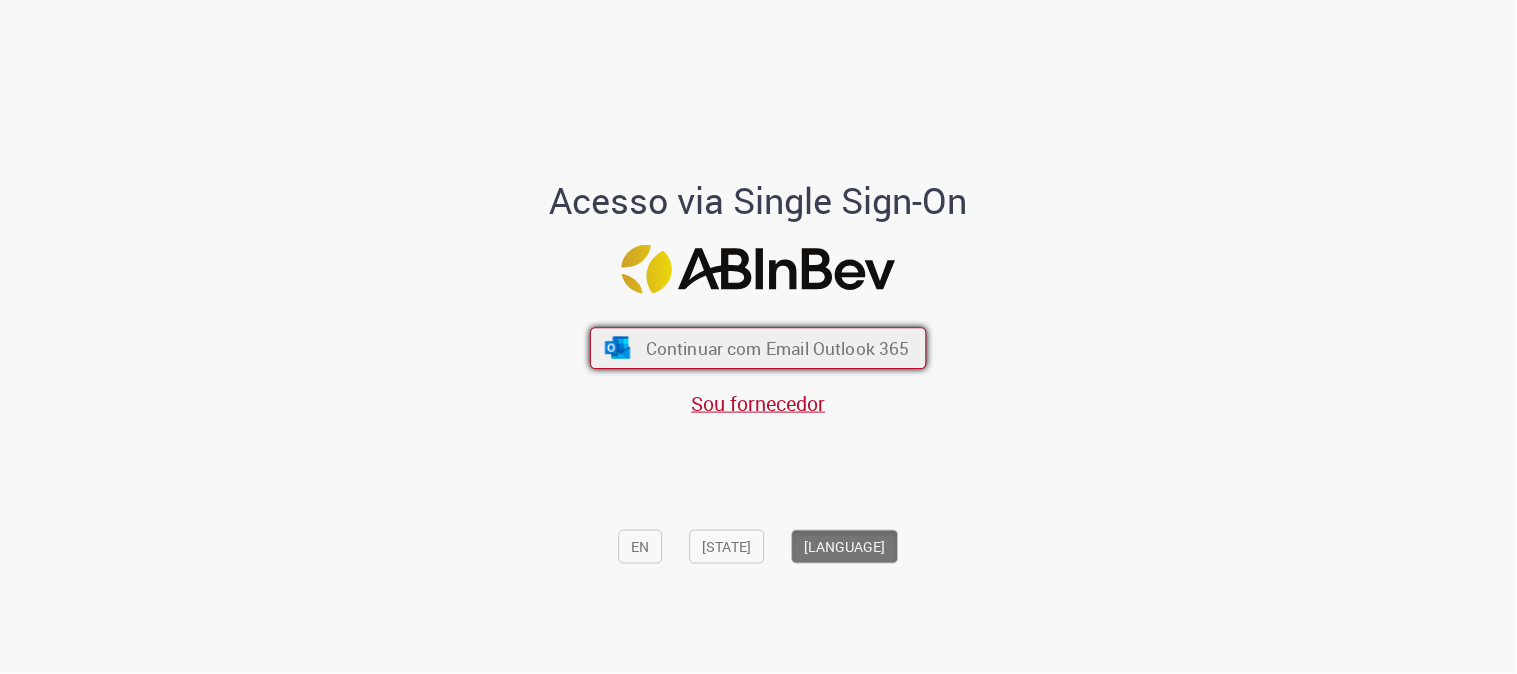 click on "Continuar com Email Outlook 365" at bounding box center [778, 348] 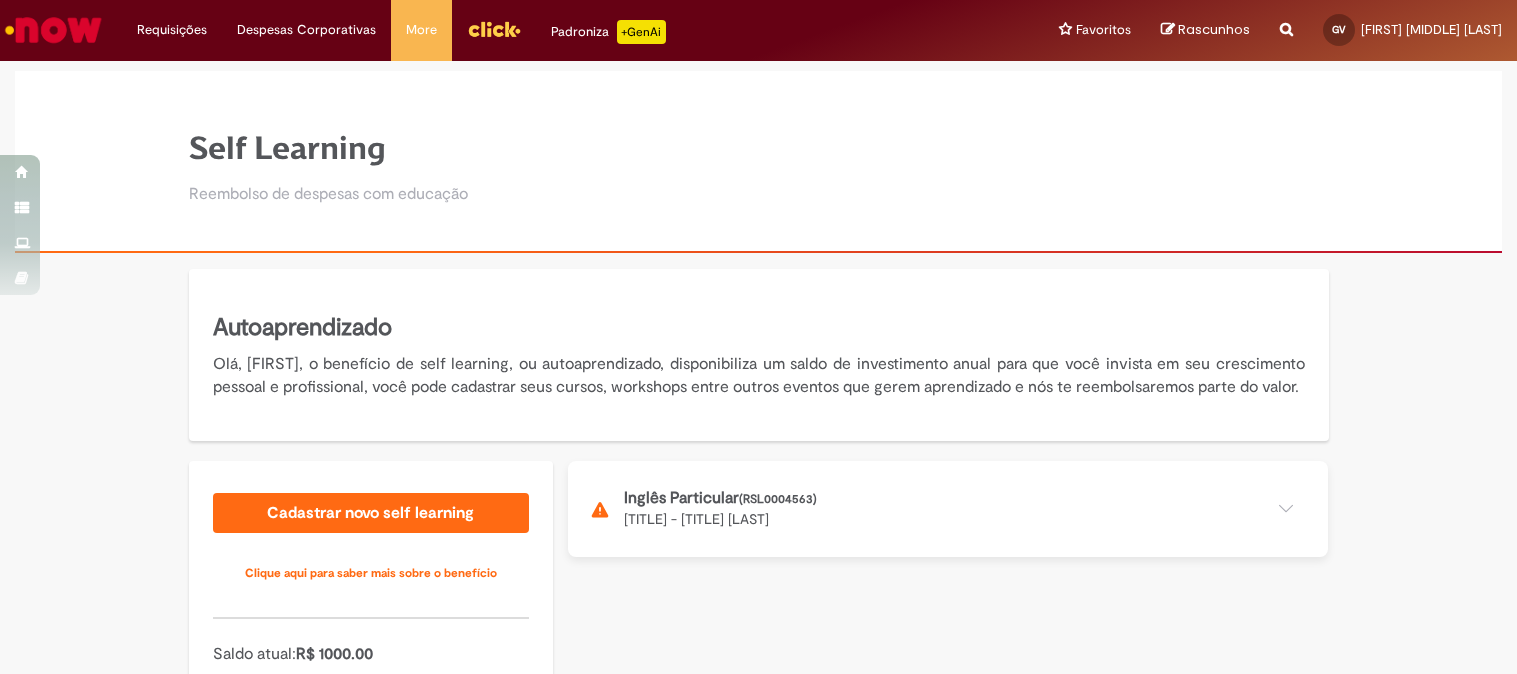 scroll, scrollTop: 0, scrollLeft: 0, axis: both 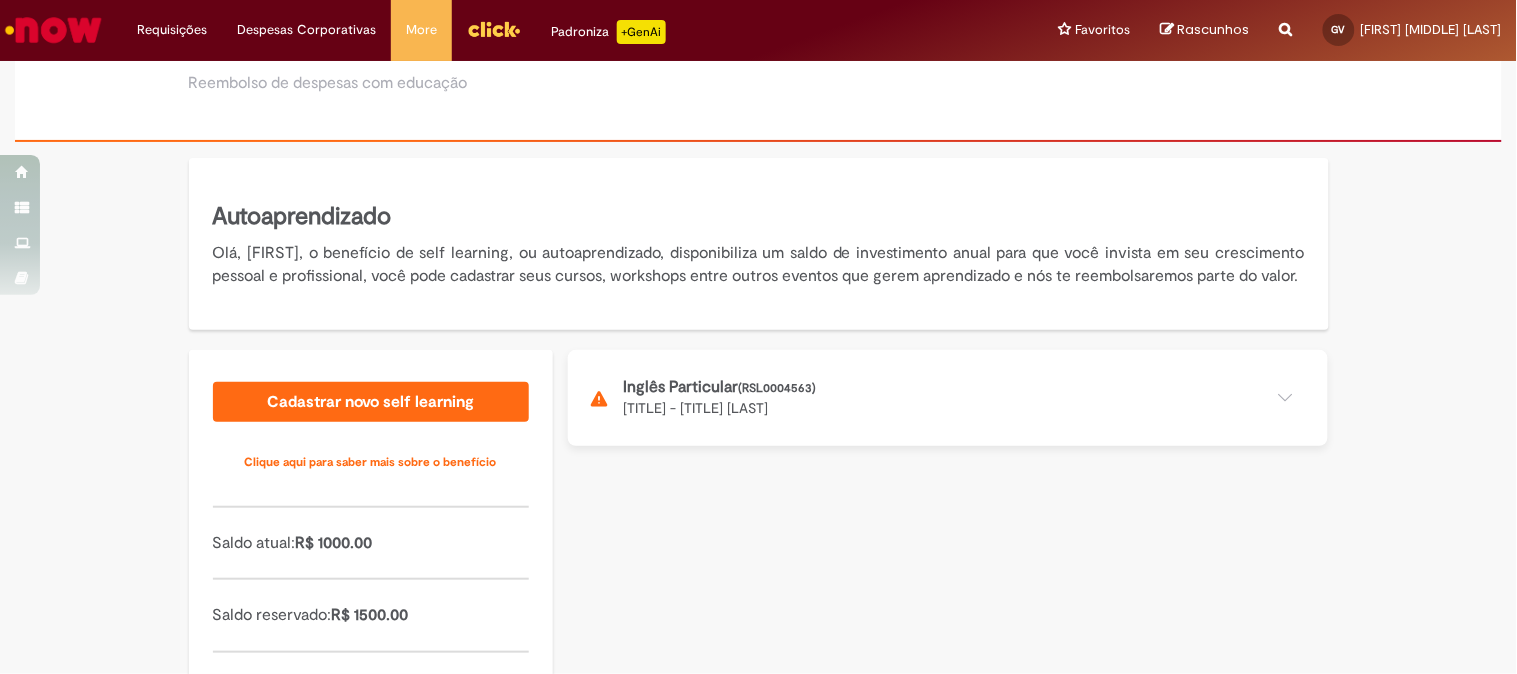 click at bounding box center [948, 398] 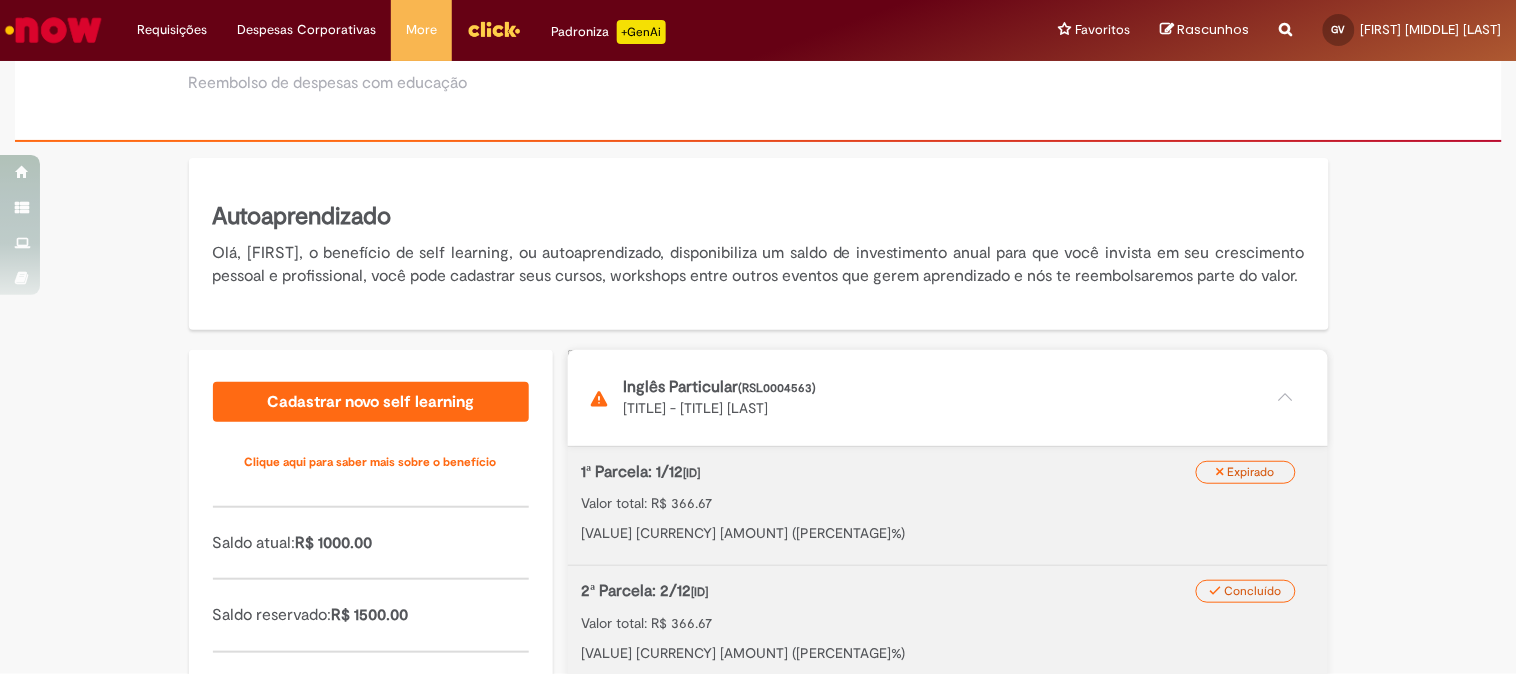 scroll, scrollTop: 0, scrollLeft: 0, axis: both 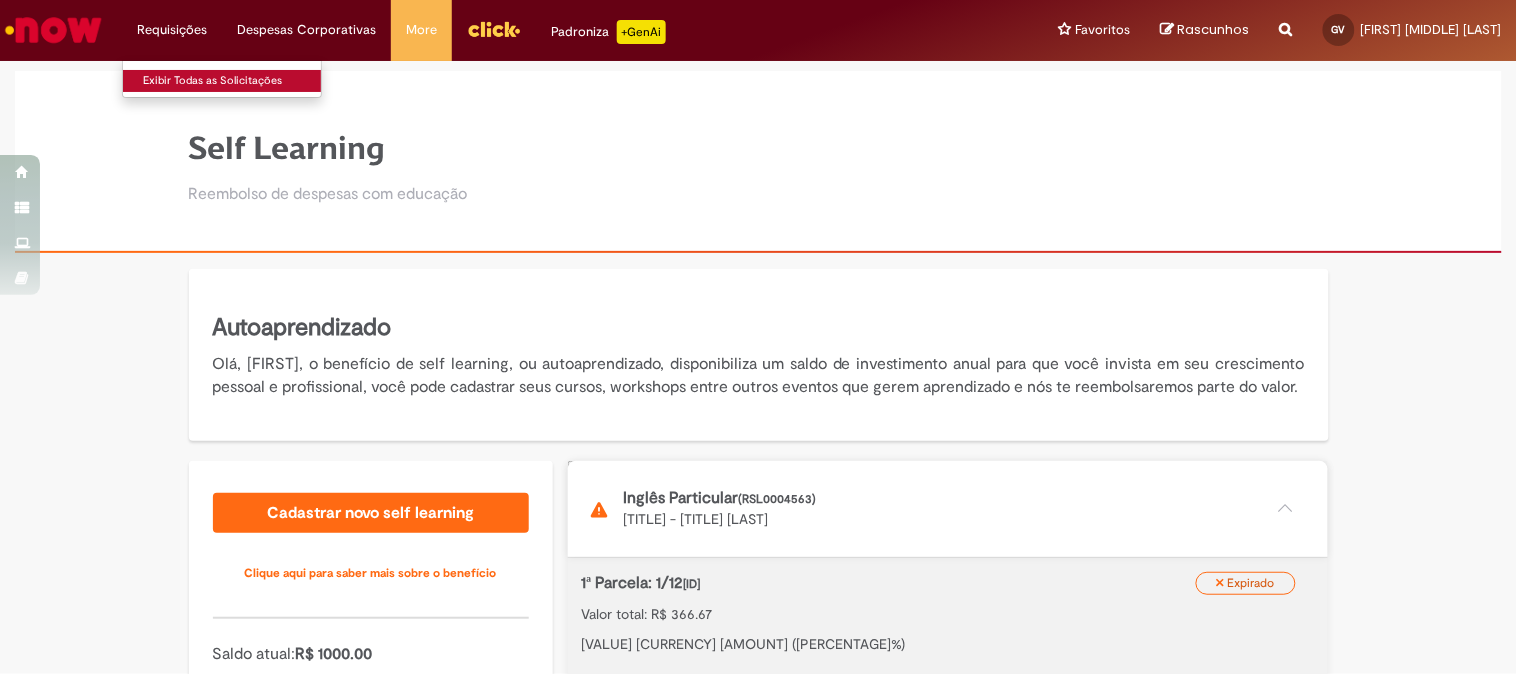 click on "Exibir Todas as Solicitações" at bounding box center (233, 81) 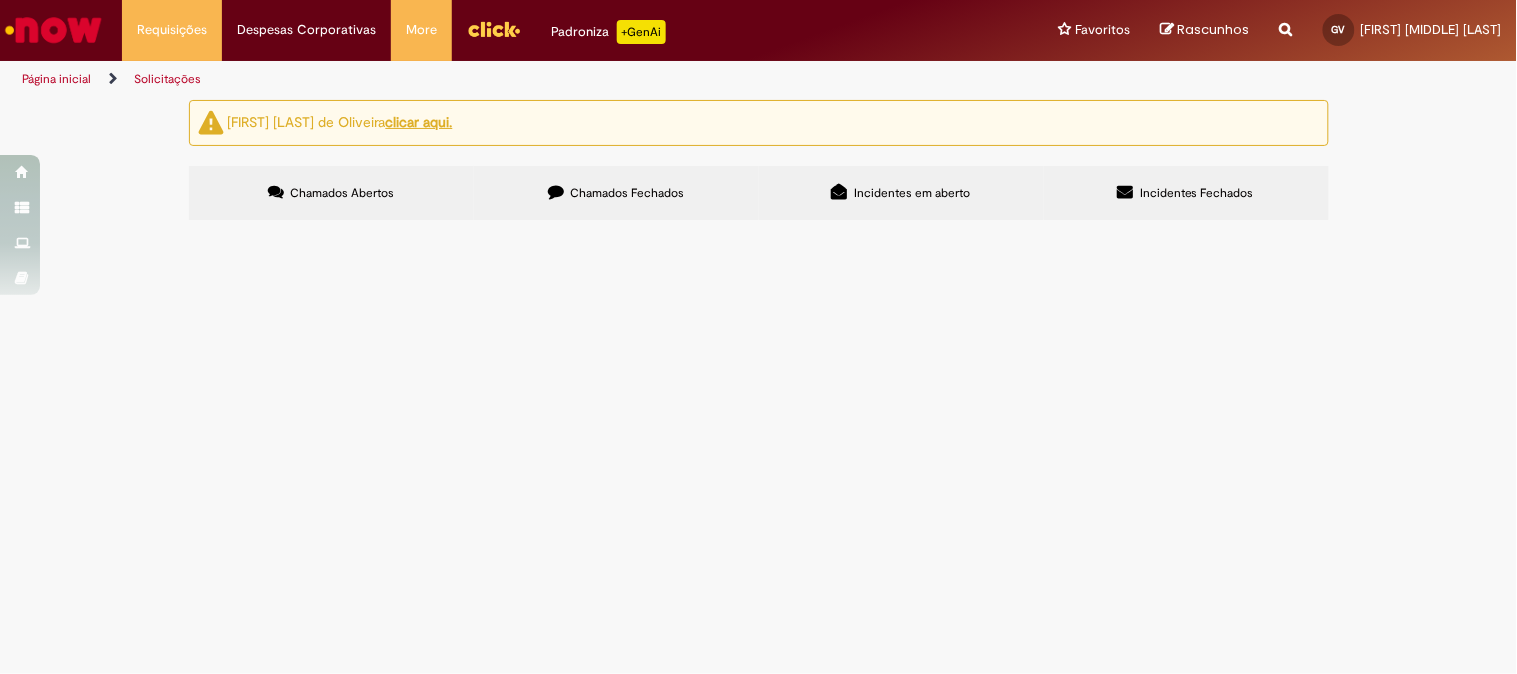 click on "Página inicial" at bounding box center (56, 79) 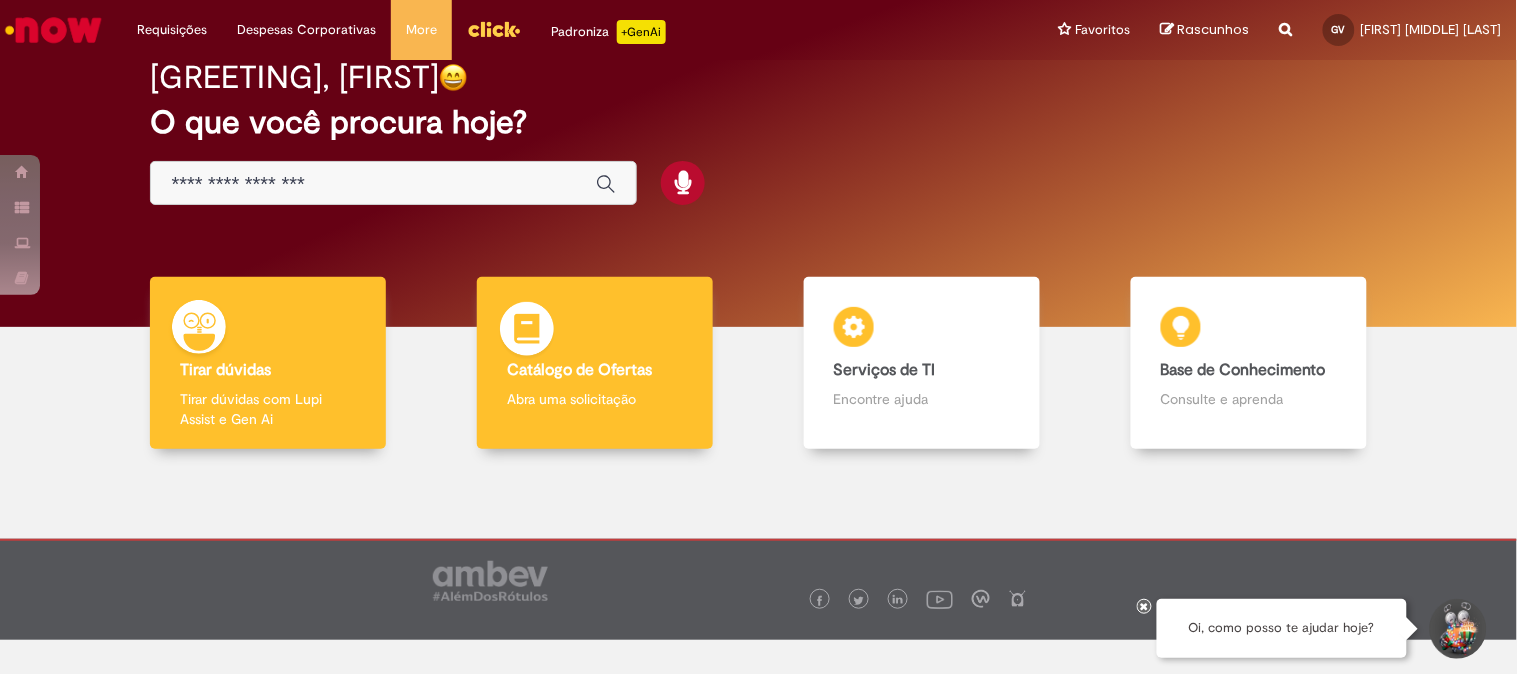 scroll, scrollTop: 52, scrollLeft: 0, axis: vertical 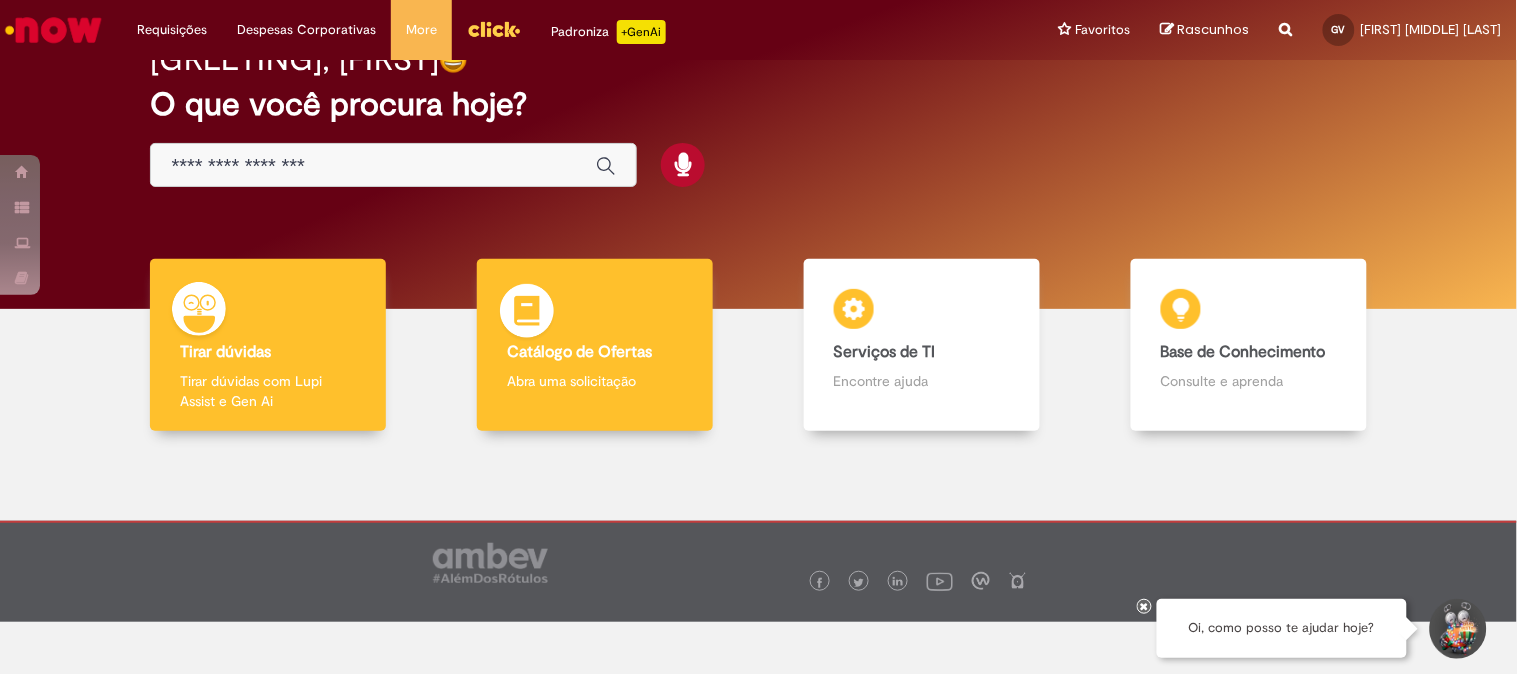 click on "Catálogo de Ofertas" at bounding box center [579, 352] 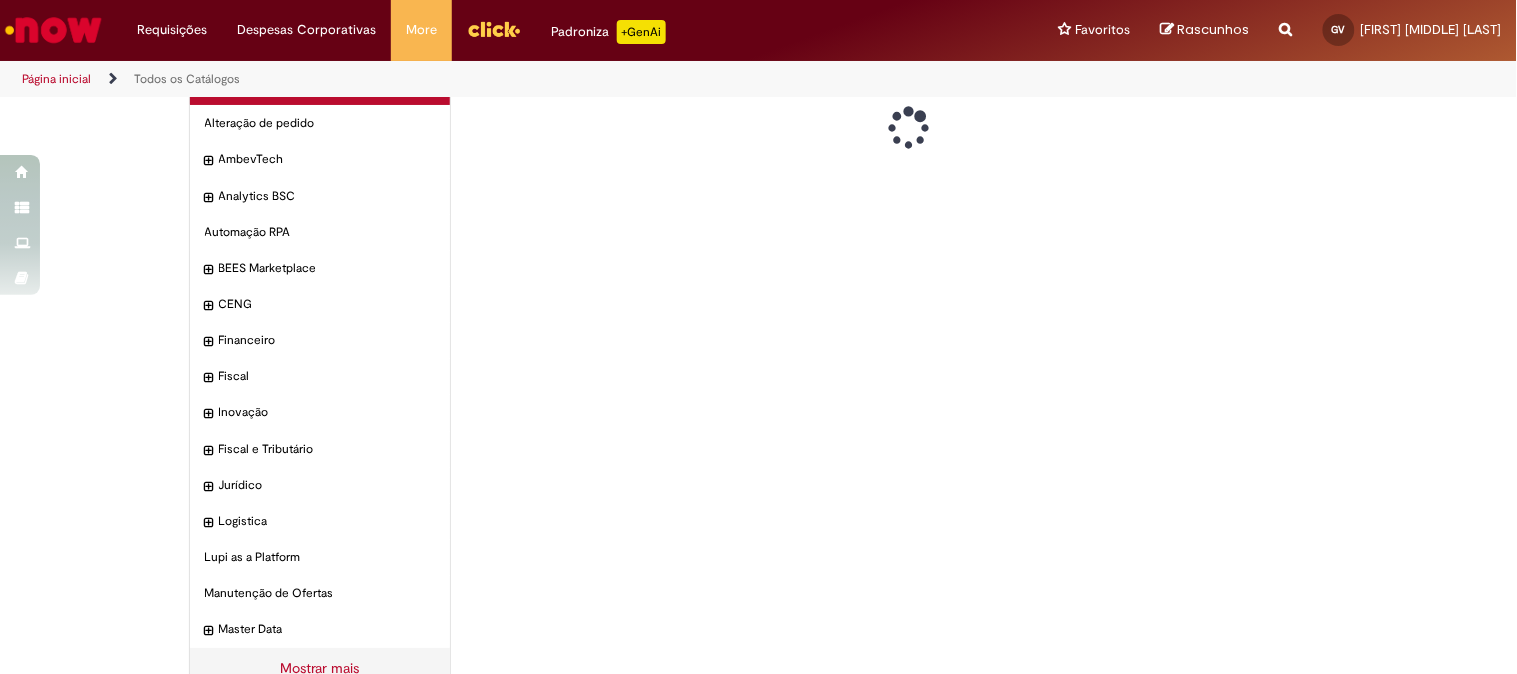 scroll, scrollTop: 0, scrollLeft: 0, axis: both 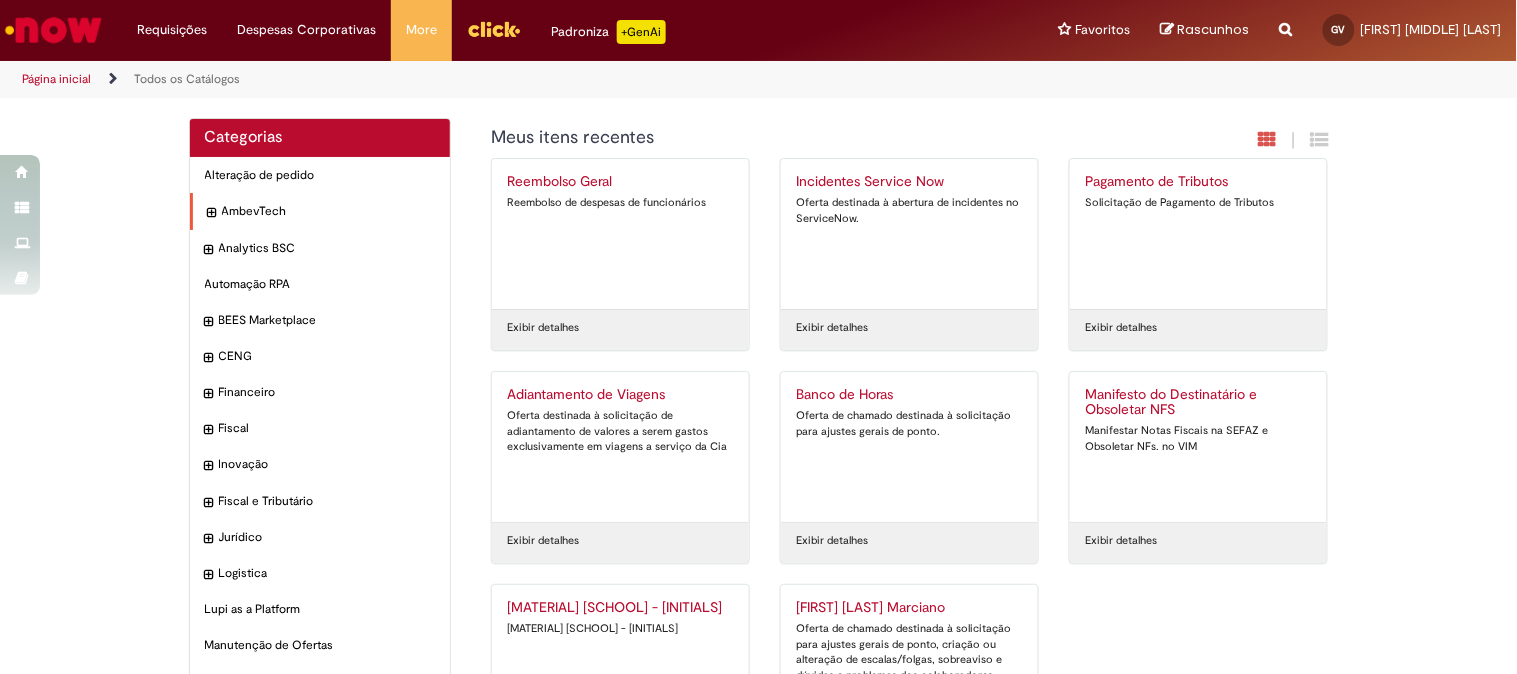 click on "AmbevTech
Itens" at bounding box center (320, 175) 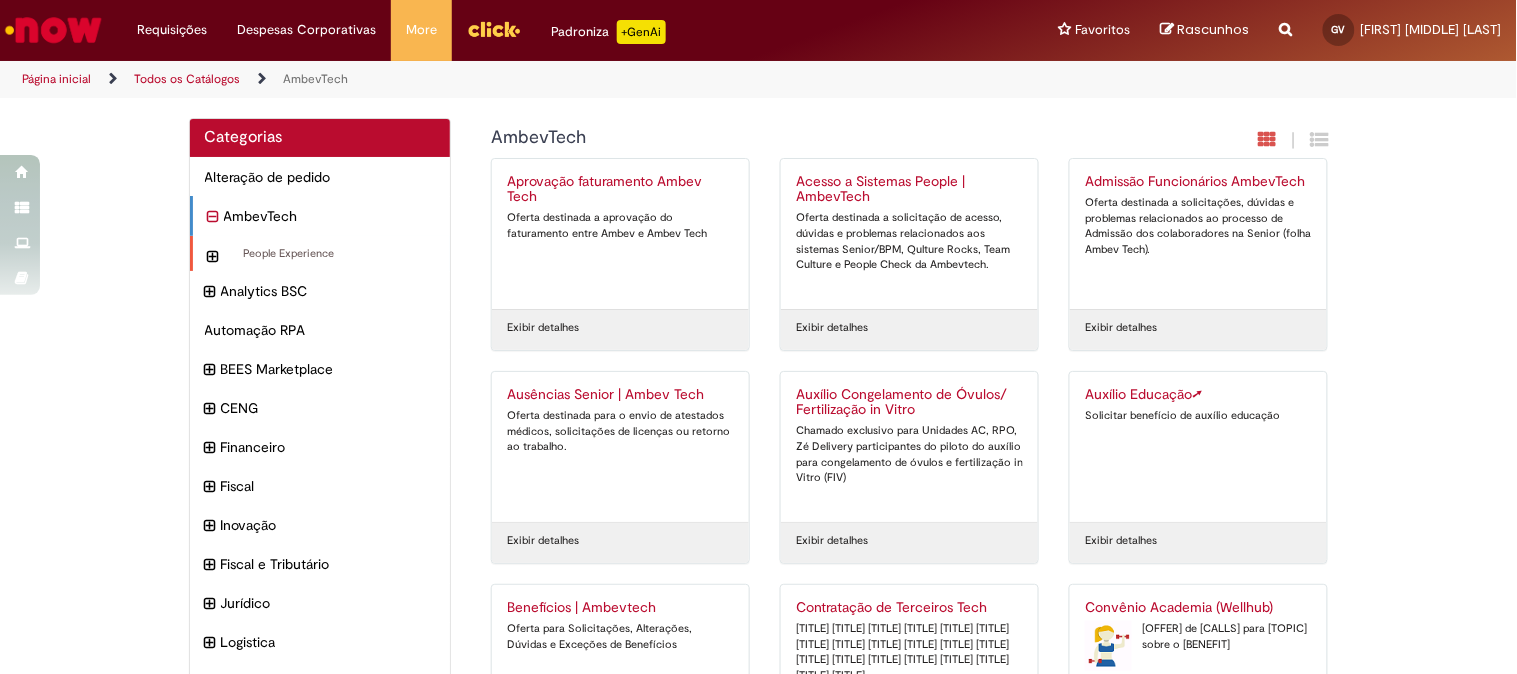 click at bounding box center (213, 257) 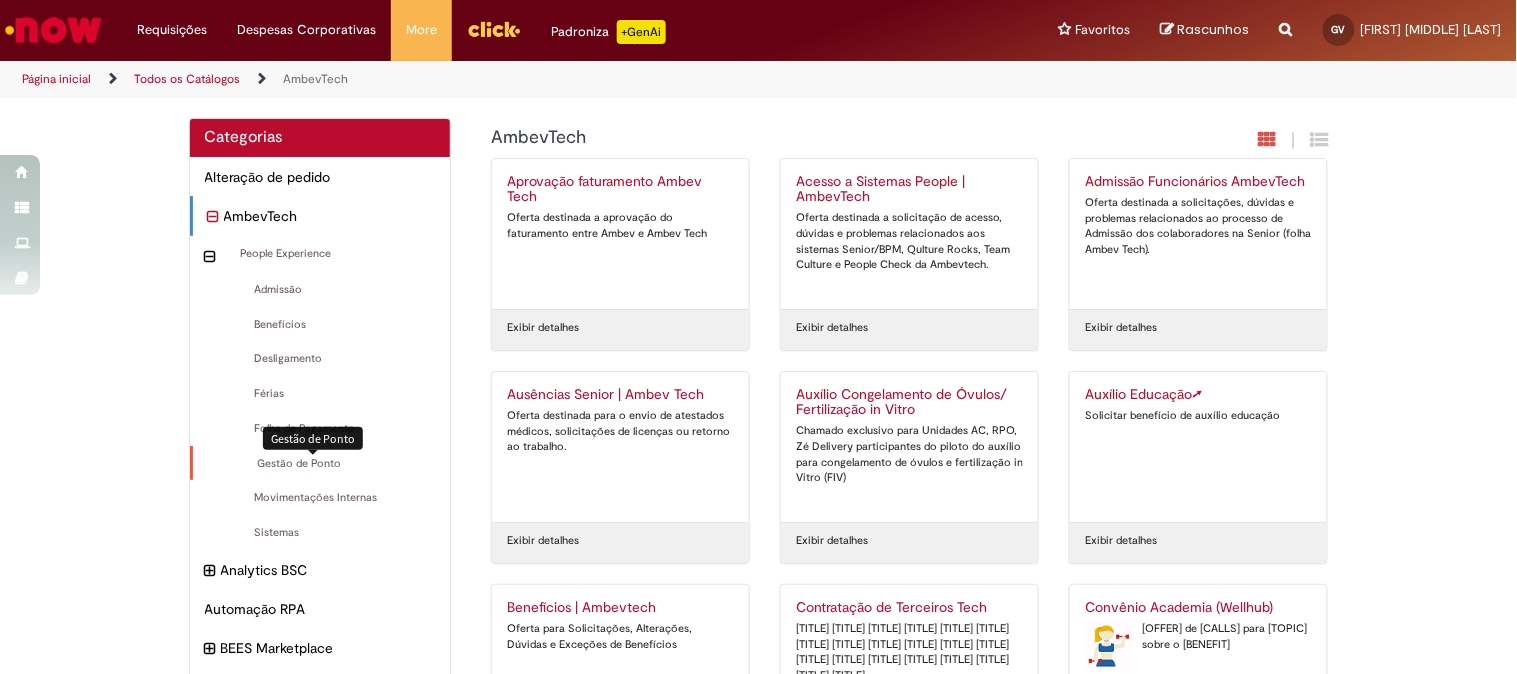 click on "Gestão de Ponto
Itens" at bounding box center [322, 464] 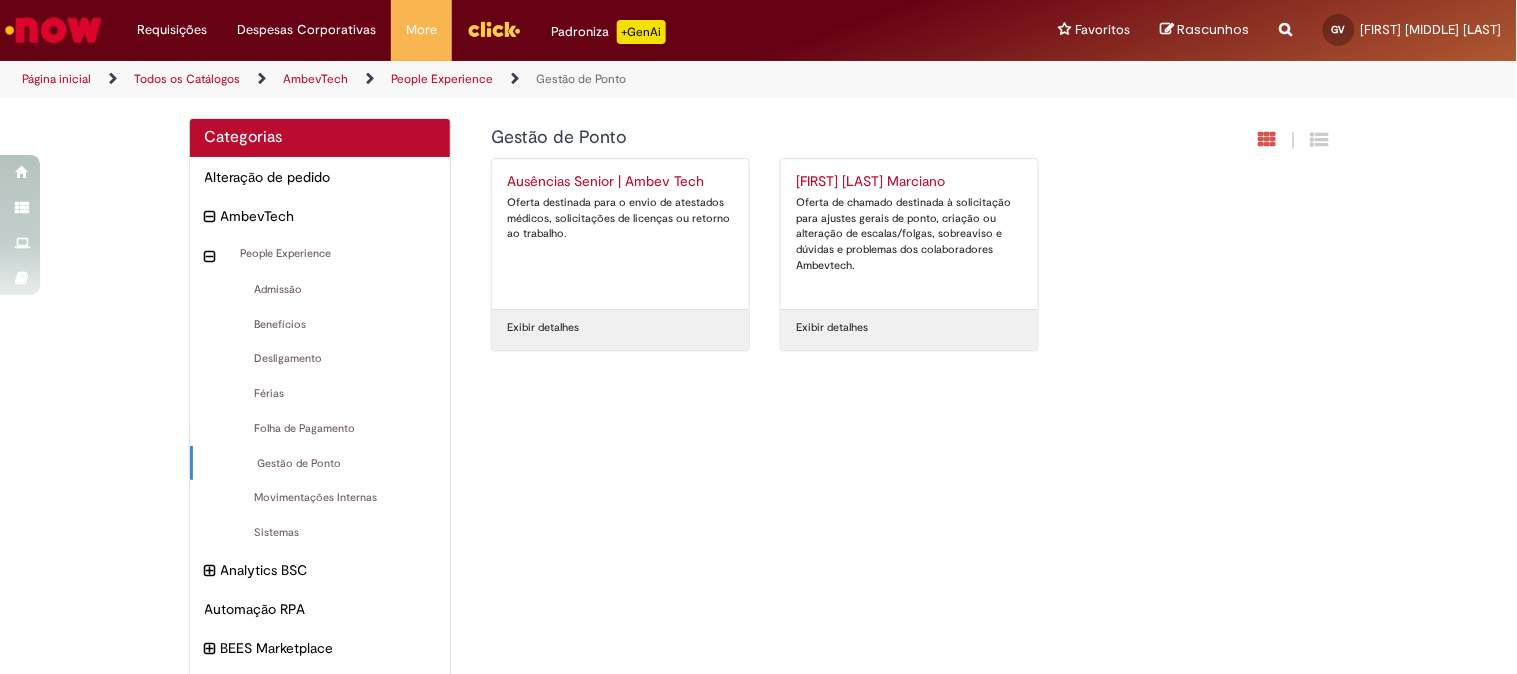 click on "[MANAGEMENT] do [POINT] [SENIOR] | [COMPANY]
[OFFER] de [CALL] destinada à [REQUEST] para [ADJUSTMENTS] gerais de [POINT], [CREATION] ou [ALTERATION] de [SCALES]/[DAYS_OFF], [OVERTIME] e [QUESTIONS] e [PROBLEMS] dos [COLLABORATORS] [COMPANY]." at bounding box center [909, 234] 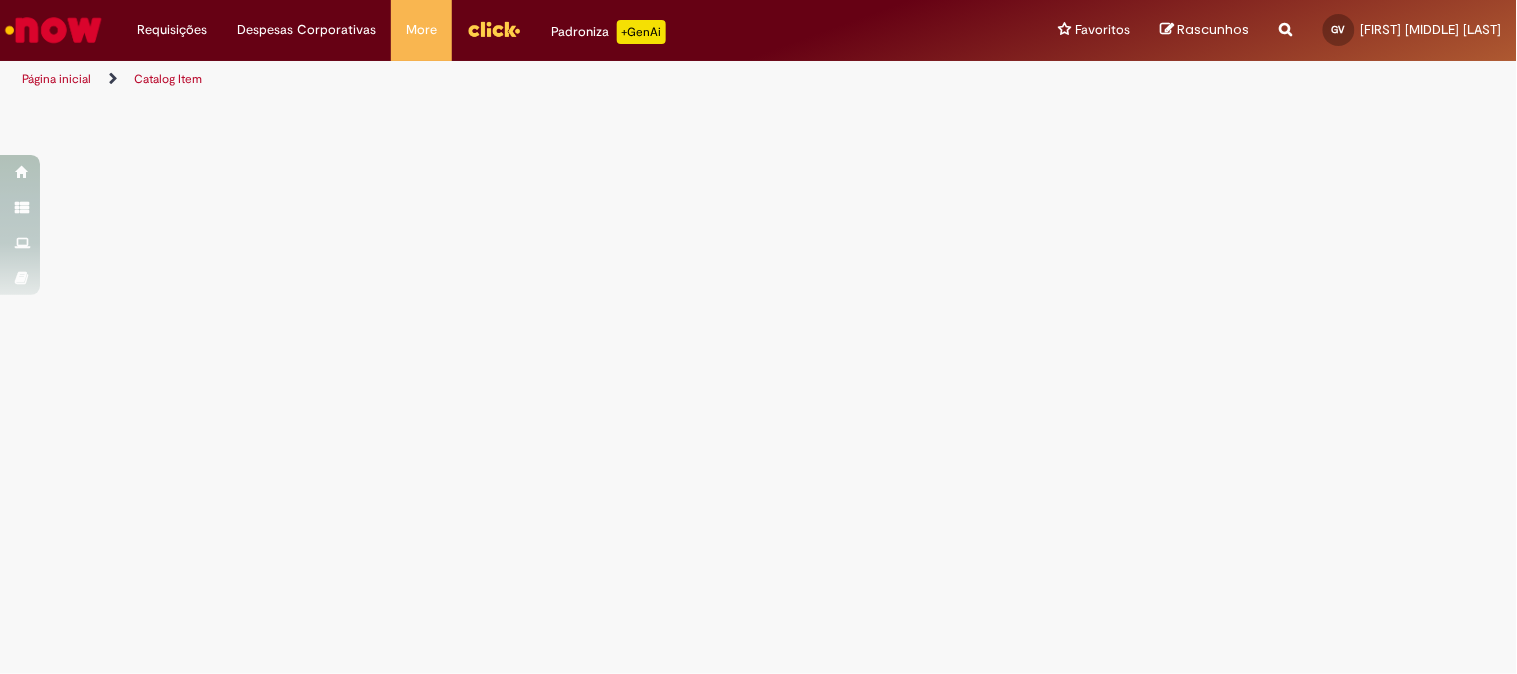 click on "Catalog Item
Tire dúvidas com LupiAssist    +GenAI
Oi! Eu sou LupiAssist, uma Inteligência Artificial Generativa em constante aprendizado   Meu conteúdo é monitorado para trazer uma melhor experiência
Dúvidas comuns:
Só mais um instante, estou consultando nossas bases de conhecimento  e escrevendo a melhor resposta pra você!
Title
Lorem ipsum dolor sit amet    Fazer uma nova pergunta
Gerei esta resposta utilizando IA Generativa em conjunto com os nossos padrões. Em caso de divergência, os documentos oficiais prevalecerão.
Saiba mais em:
Ou ligue para:
E aí, te ajudei?
Sim, obrigado!" at bounding box center (758, 386) 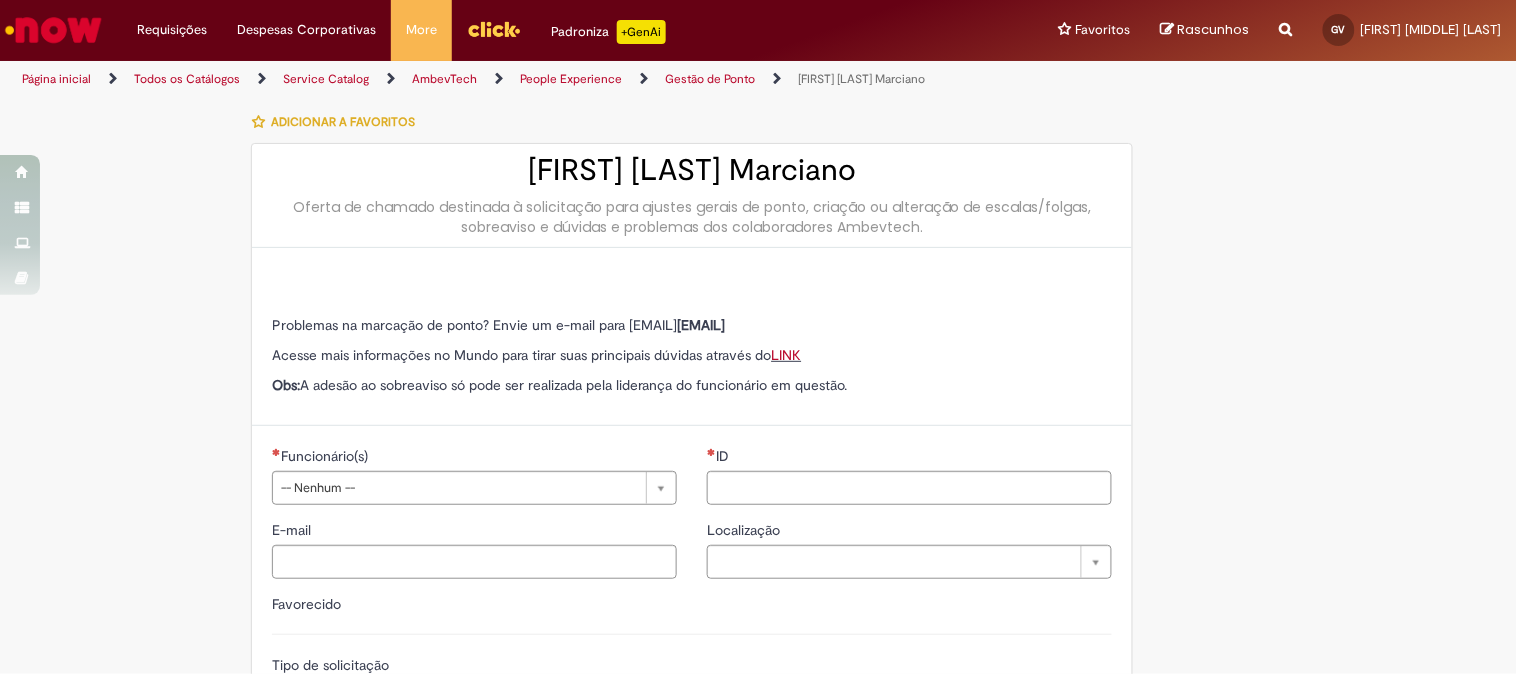 scroll, scrollTop: 222, scrollLeft: 0, axis: vertical 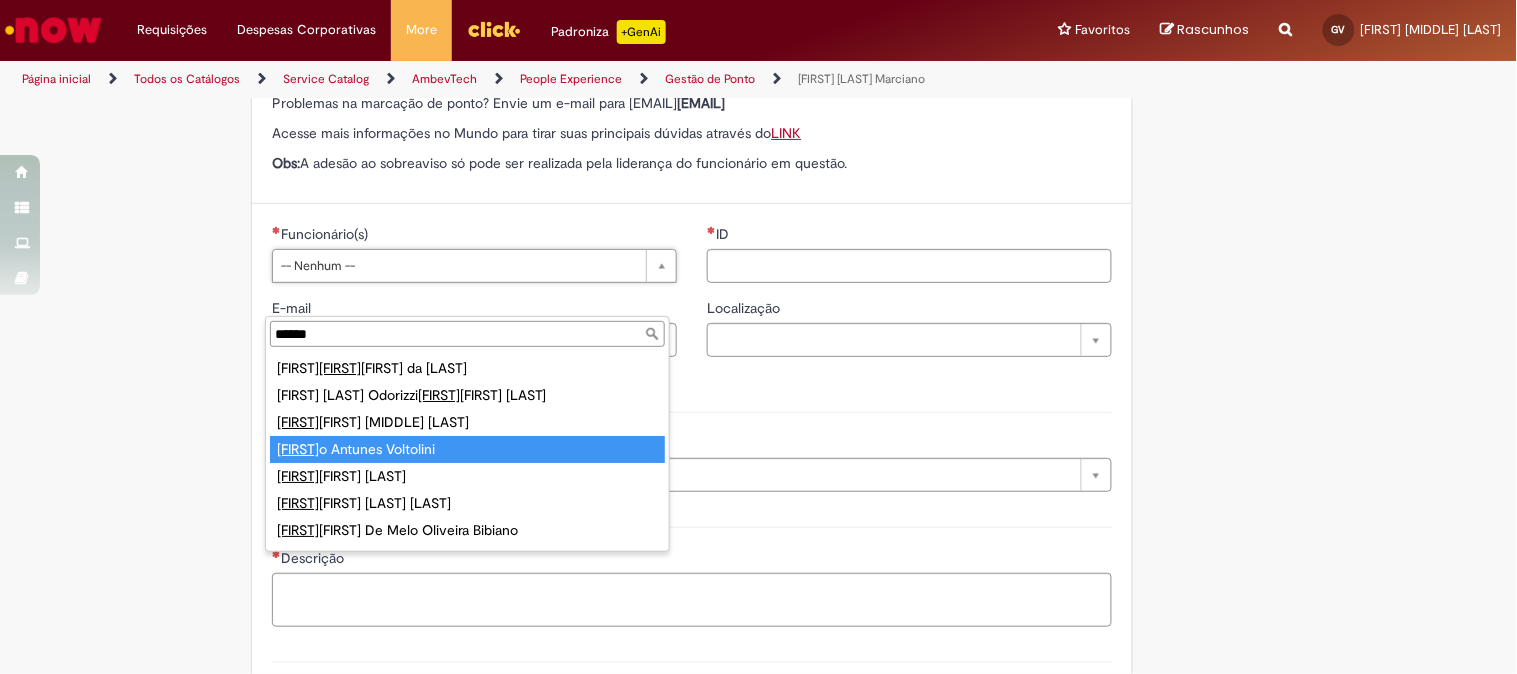 type on "******" 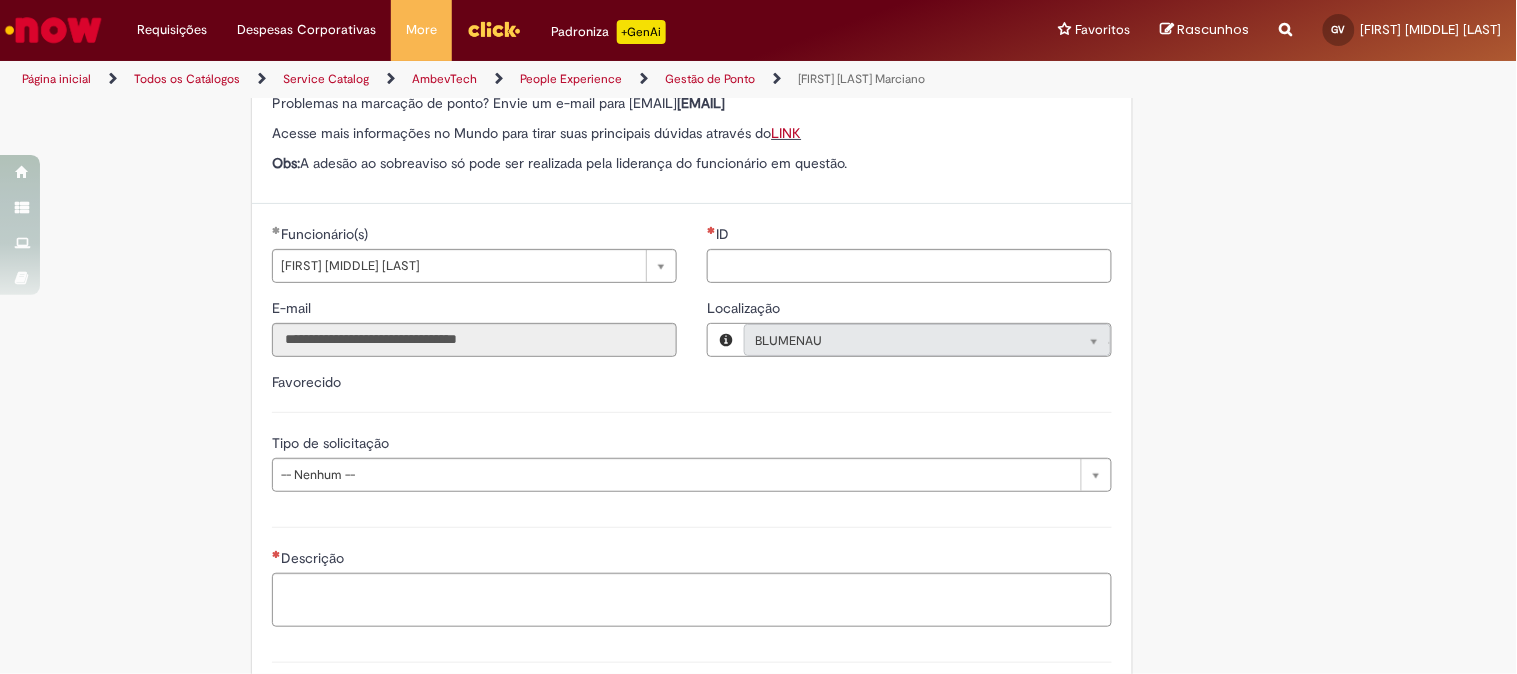 click on "Problemas na marcação de ponto? Envie um e-mail para  [EMAIL]
Acesse mais informações no Mundo para tirar suas principais dúvidas através do  [LINK]
Obs:  A adesão ao sobreaviso só pode ser realizada pela liderança do funcionário em questão." at bounding box center [692, 115] 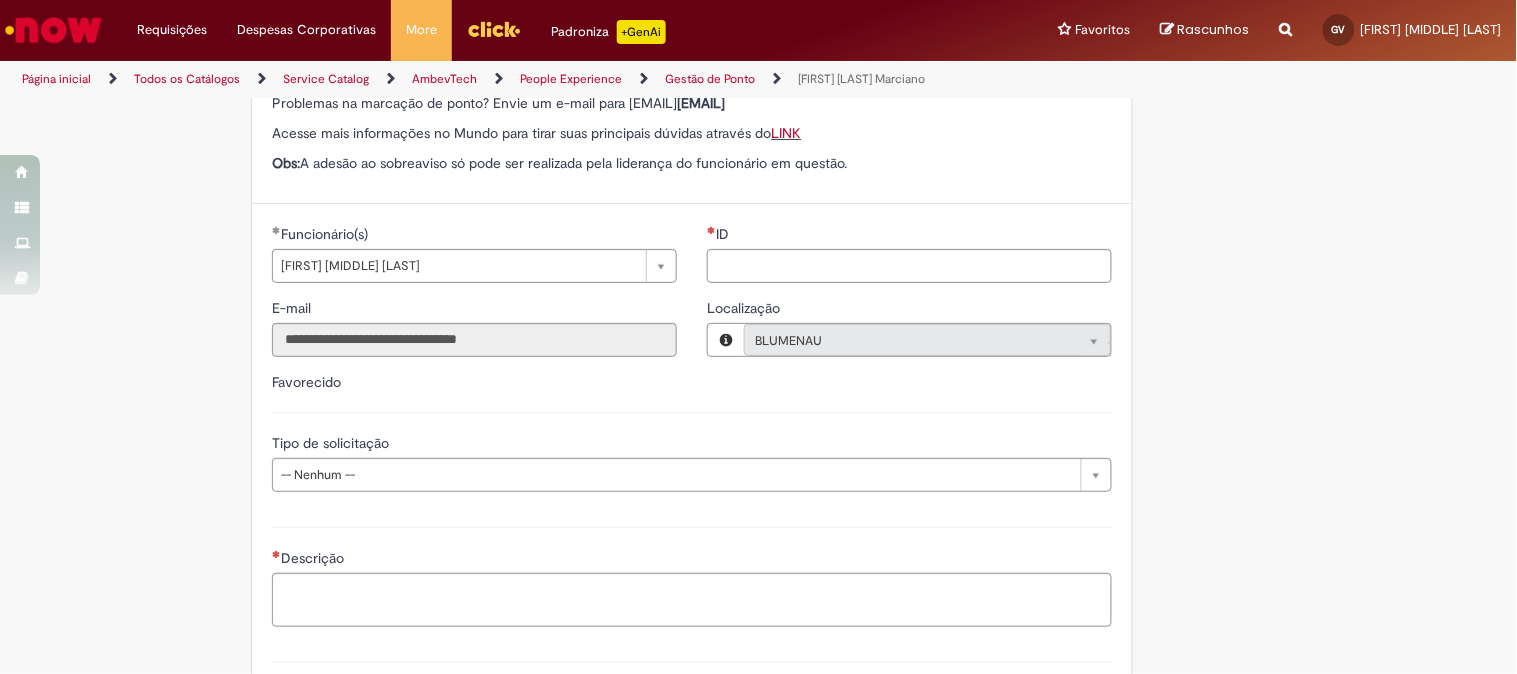 drag, startPoint x: 372, startPoint y: 0, endPoint x: 1083, endPoint y: 210, distance: 741.36426 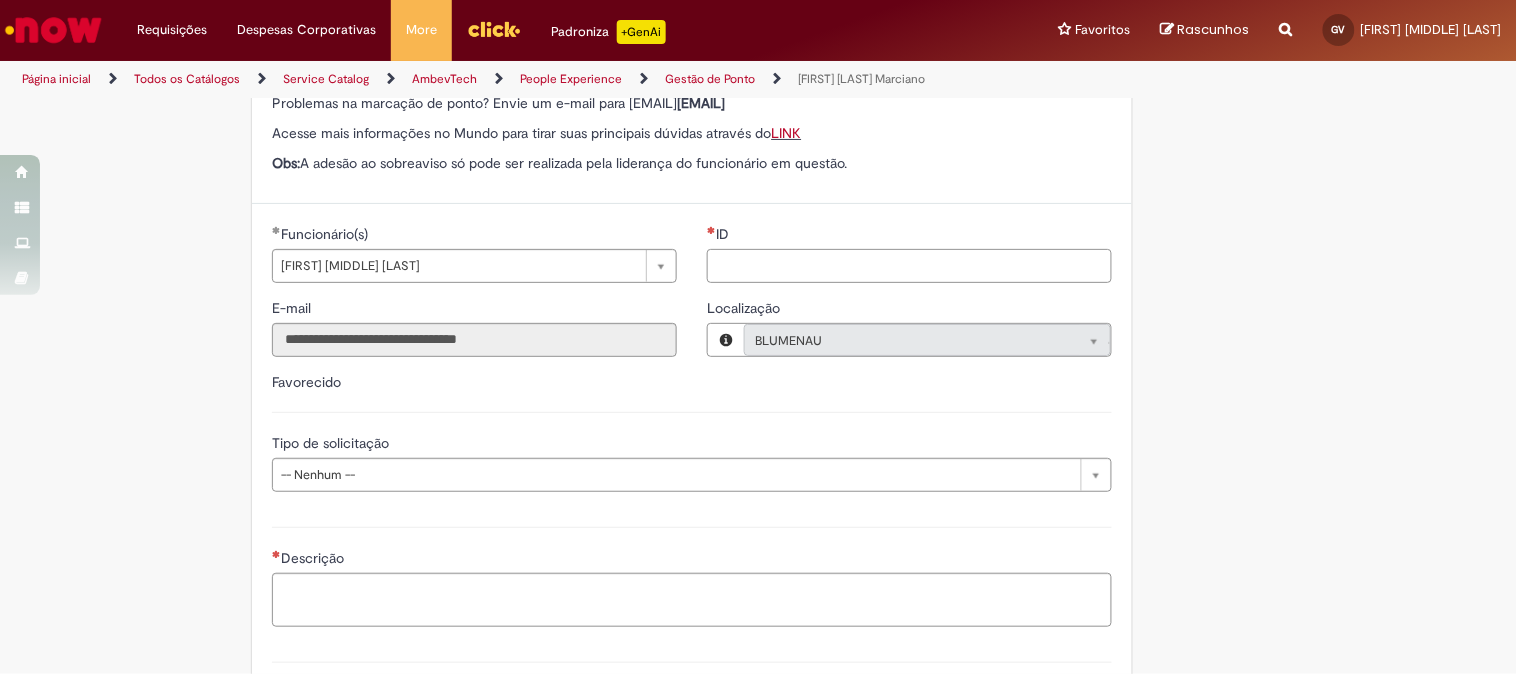click on "ID" at bounding box center [909, 266] 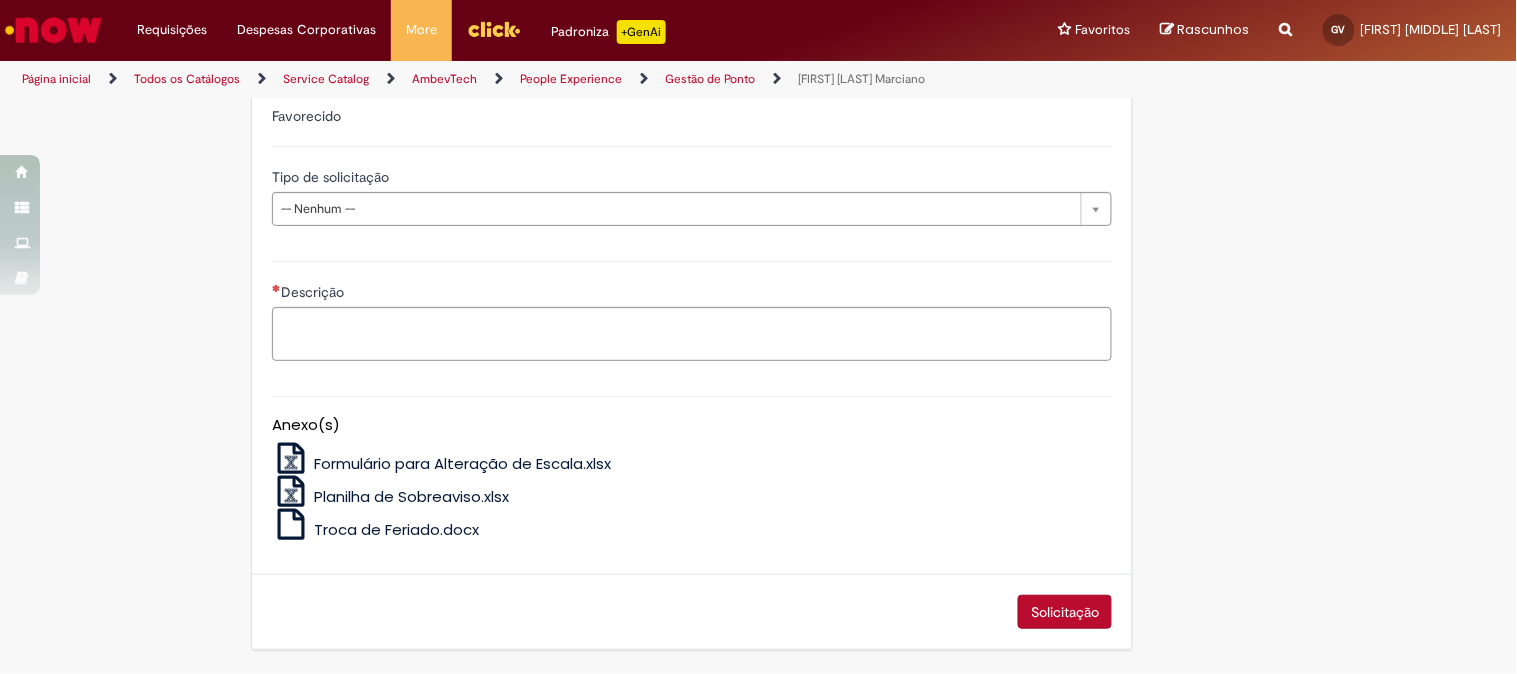 scroll, scrollTop: 528, scrollLeft: 0, axis: vertical 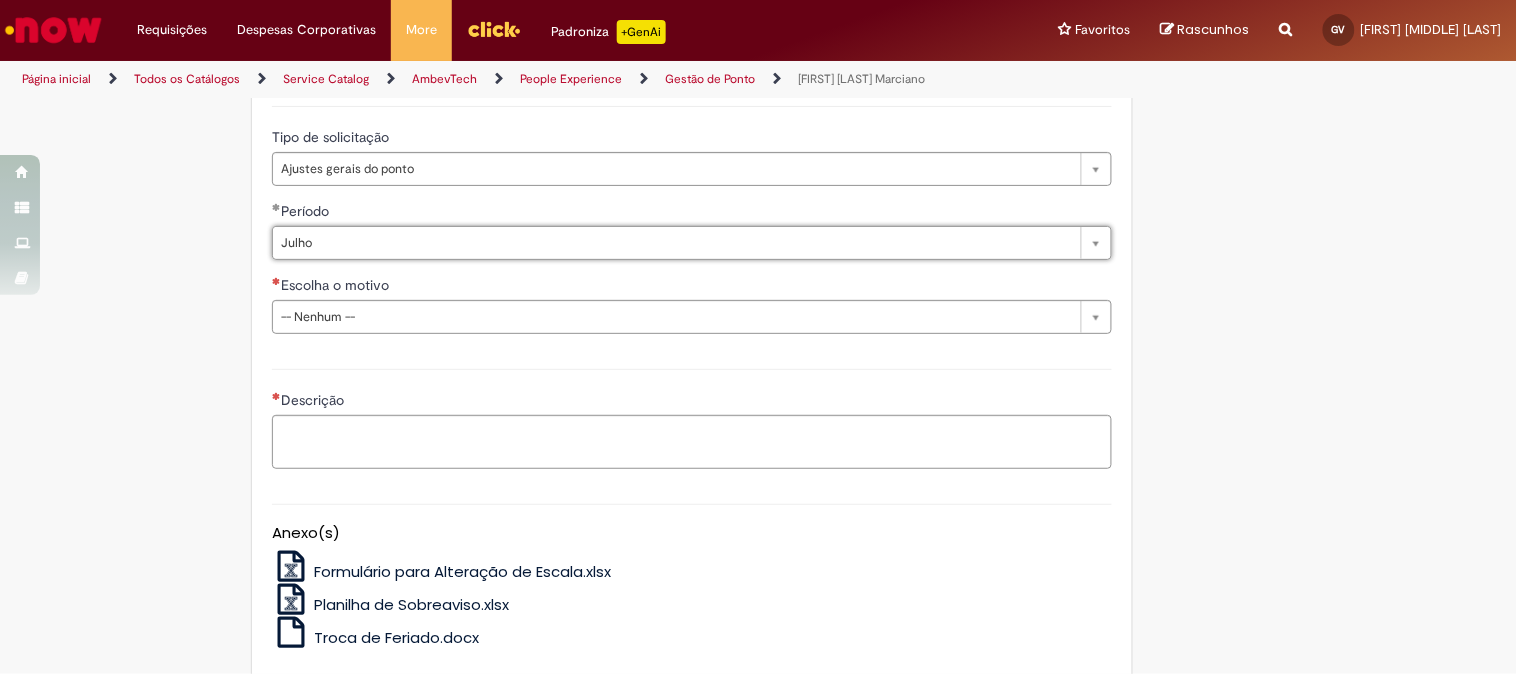 click on "Escolha o motivo" at bounding box center [692, 287] 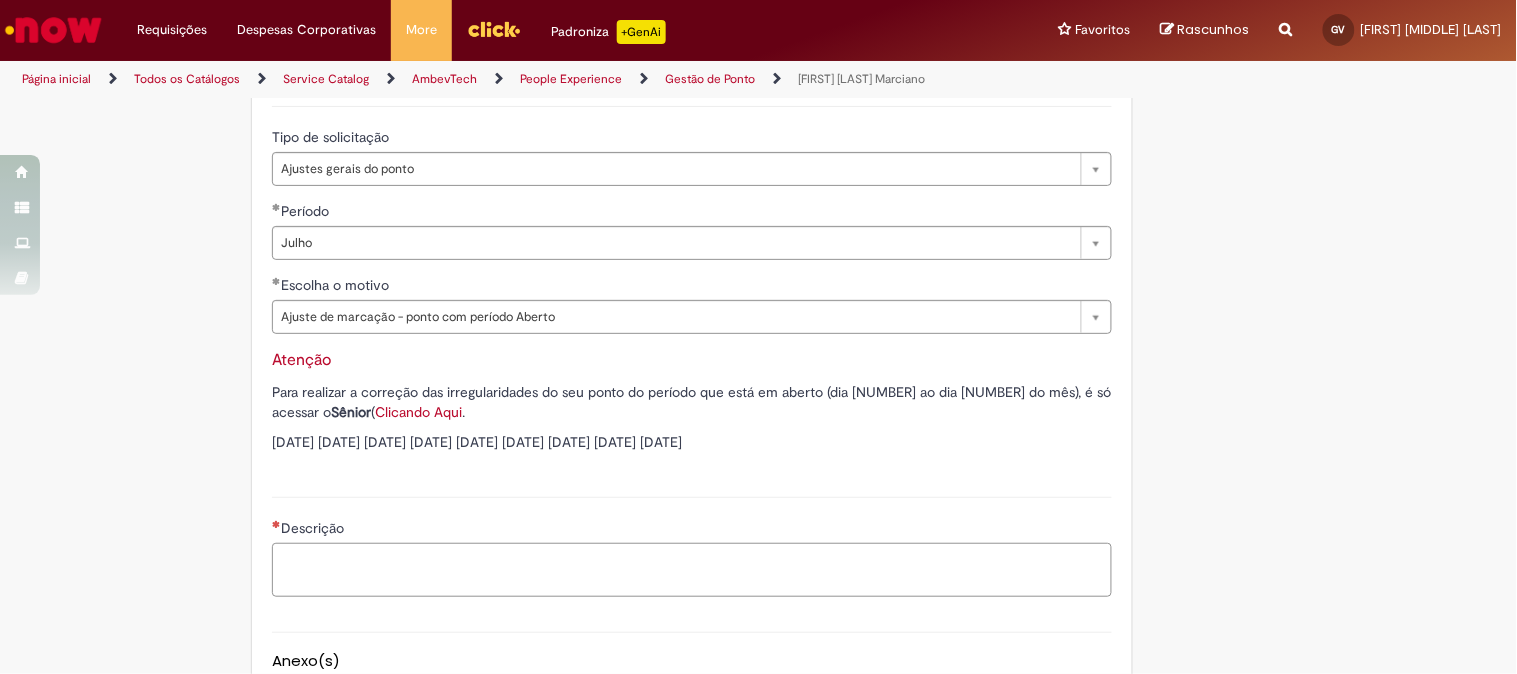 click on "Descrição" at bounding box center (692, 570) 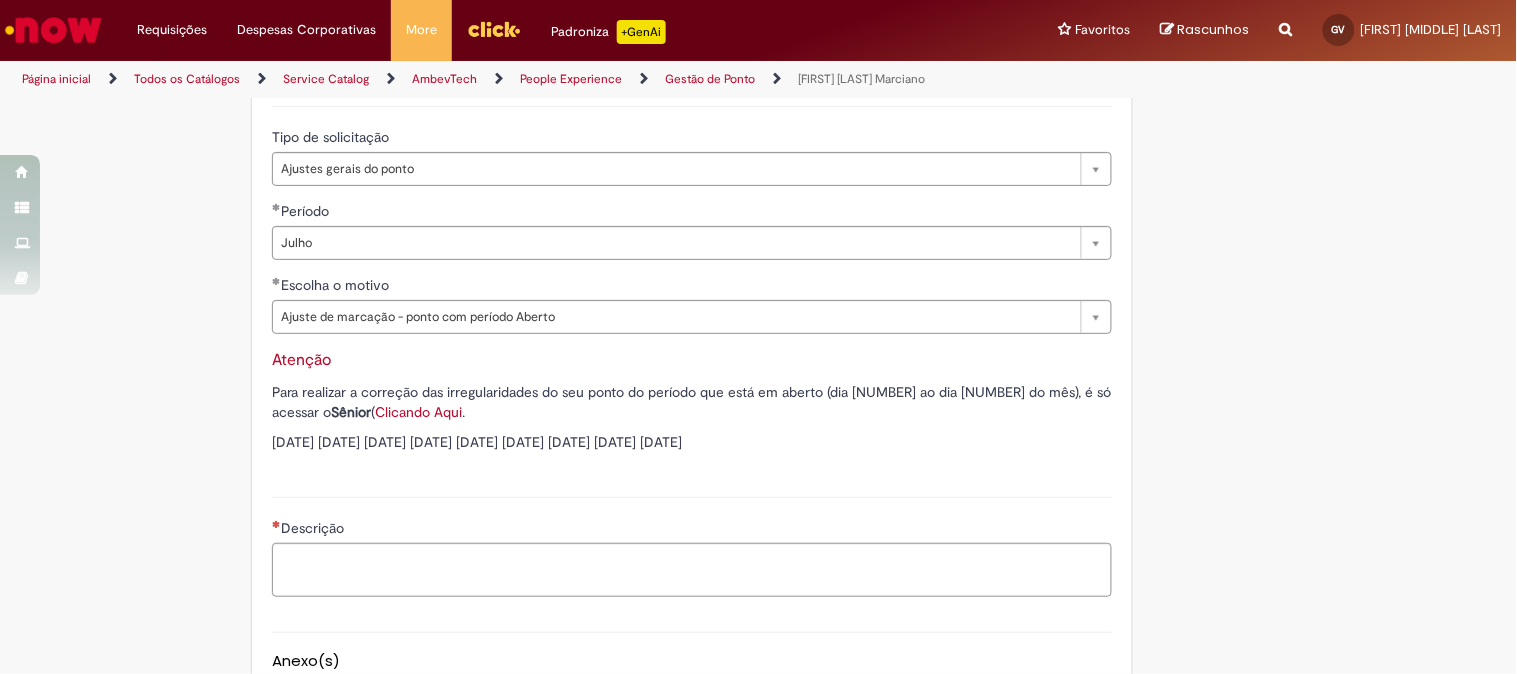 click on "[FILENAME]
[FILENAME]
[FILENAME]" at bounding box center (692, 701) 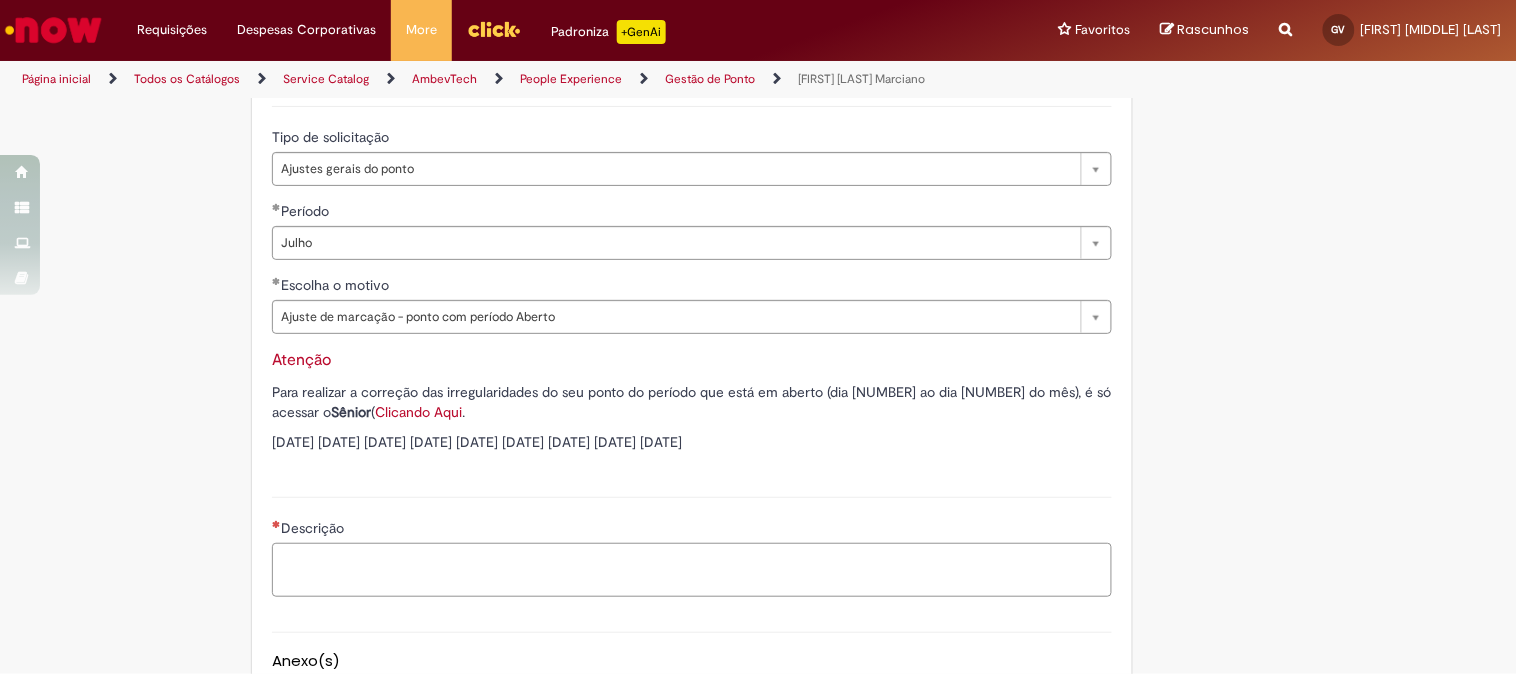 click on "Descrição" at bounding box center [692, 570] 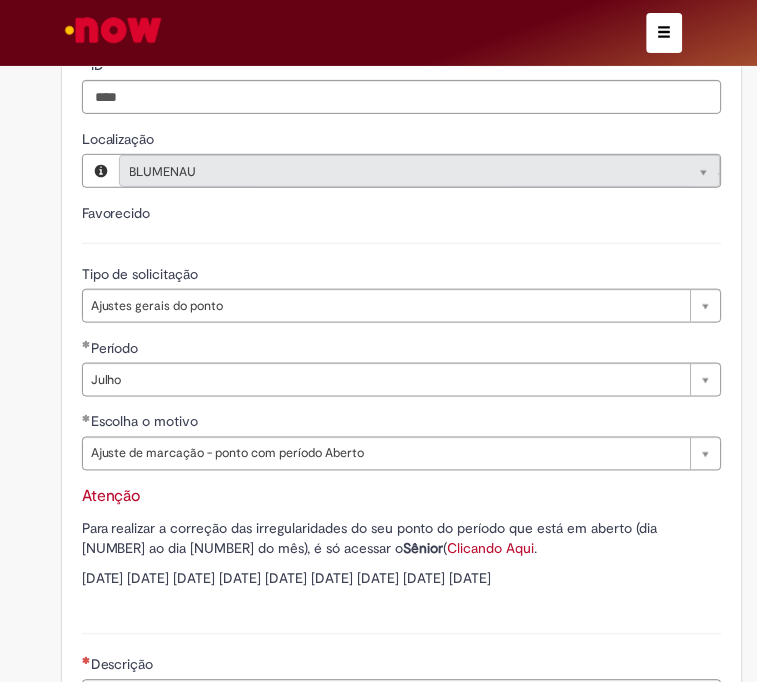 scroll, scrollTop: 751, scrollLeft: 0, axis: vertical 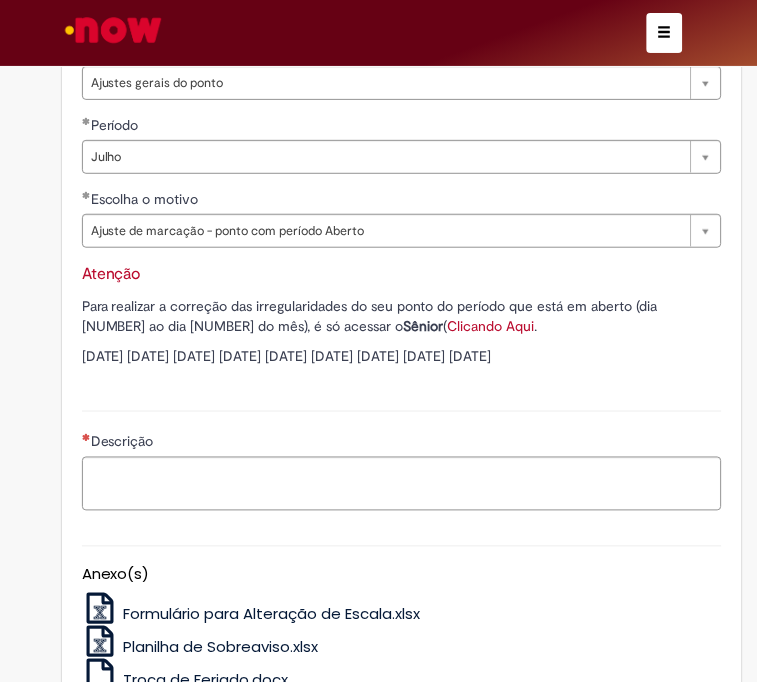 drag, startPoint x: 430, startPoint y: 541, endPoint x: 417, endPoint y: 501, distance: 42.059483 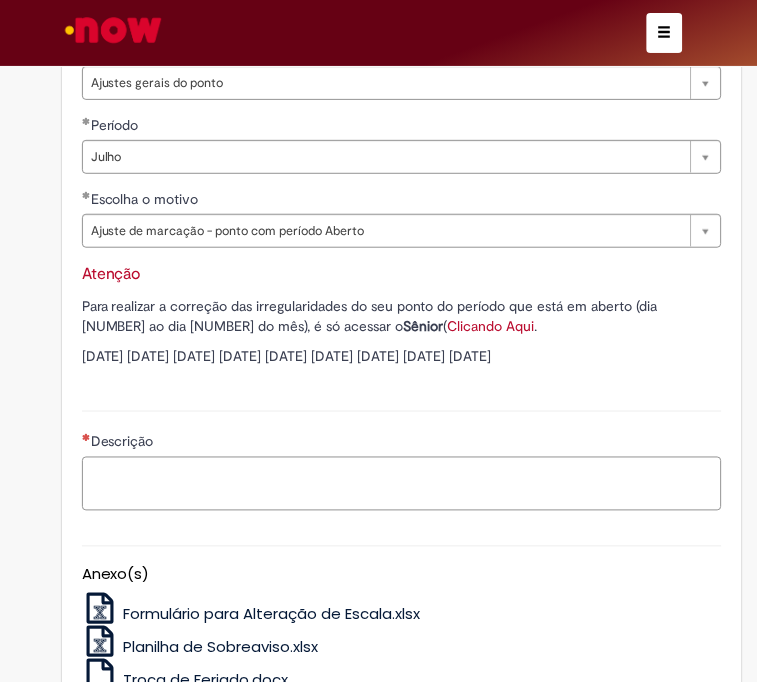 click on "Descrição" at bounding box center [402, 484] 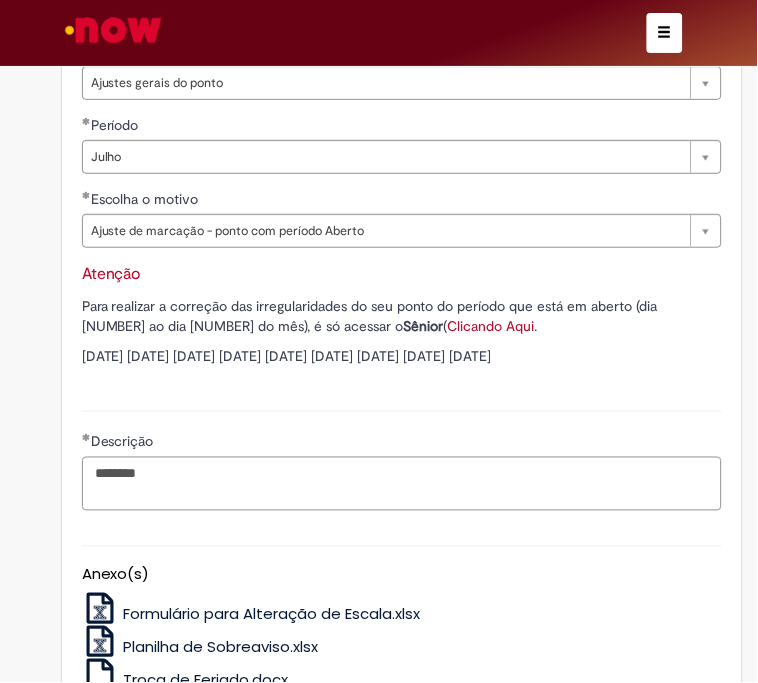 paste on "**********" 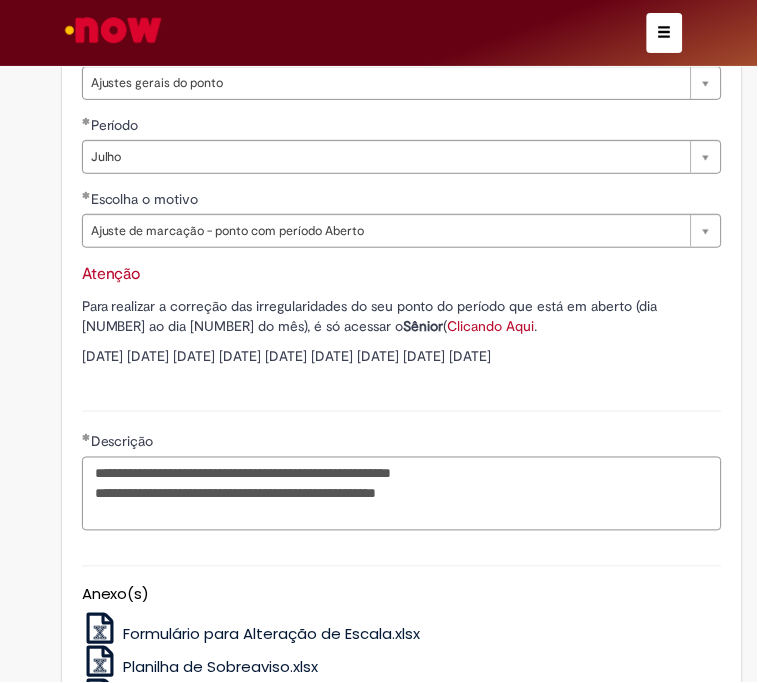 drag, startPoint x: 225, startPoint y: 513, endPoint x: 410, endPoint y: 511, distance: 185.0108 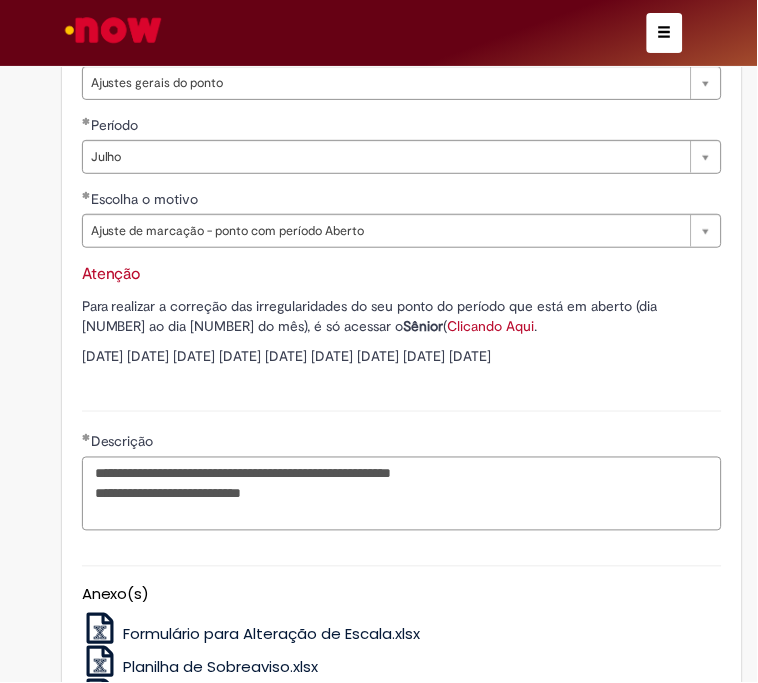 click on "**********" at bounding box center [402, 494] 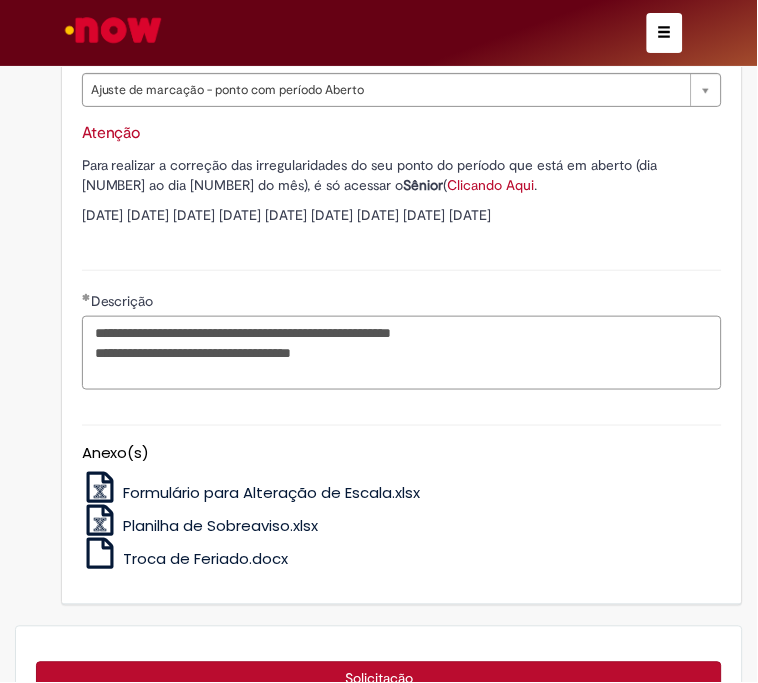 scroll, scrollTop: 973, scrollLeft: 0, axis: vertical 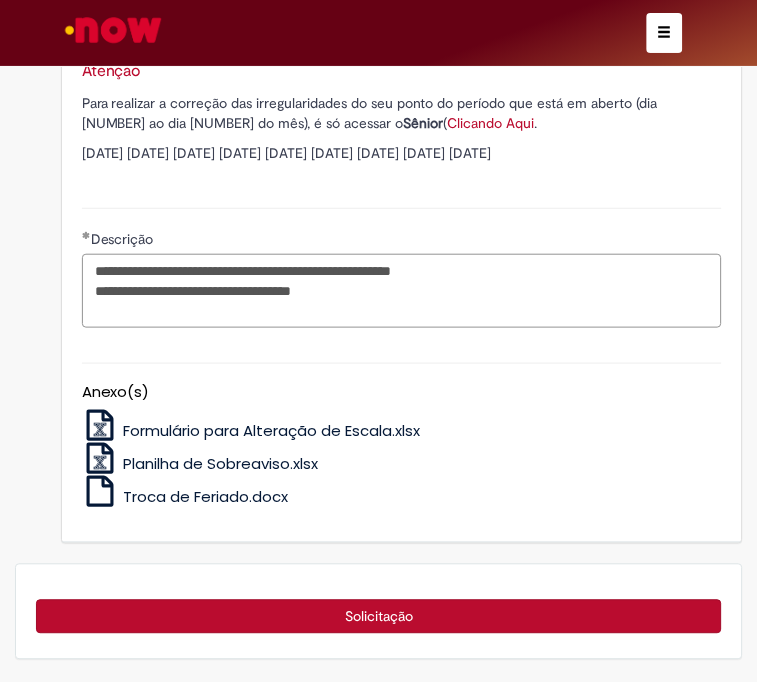 type on "**********" 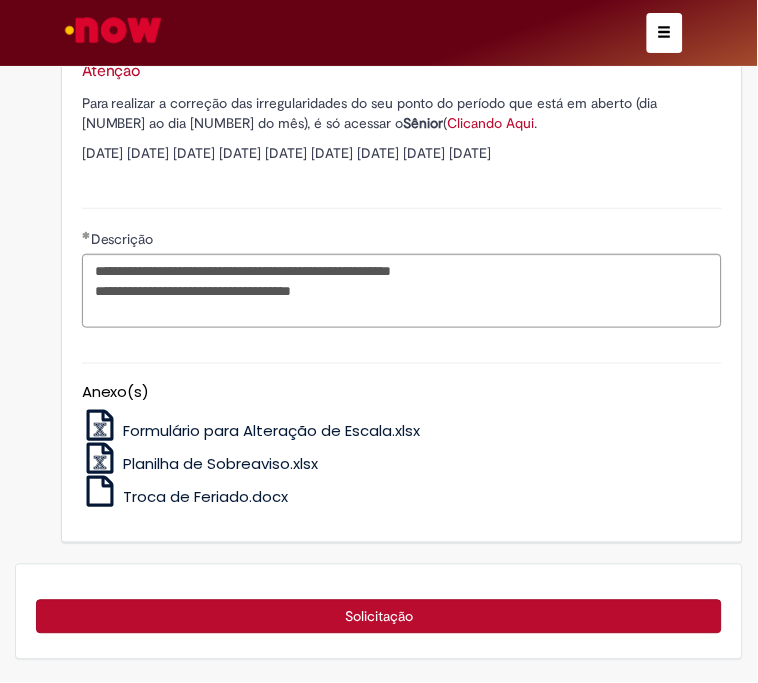 click on "[FILENAME]
[FILENAME]
[FILENAME]" at bounding box center [402, 445] 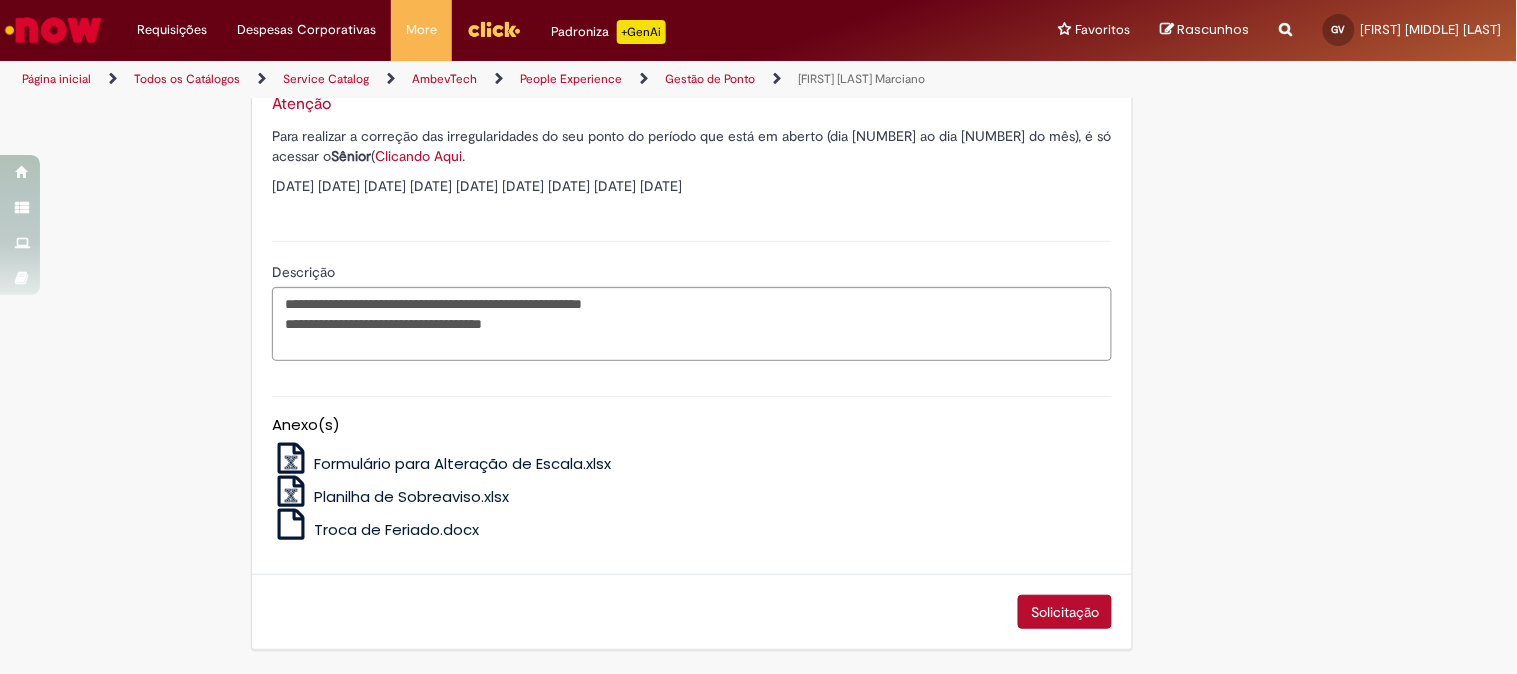 scroll, scrollTop: 844, scrollLeft: 0, axis: vertical 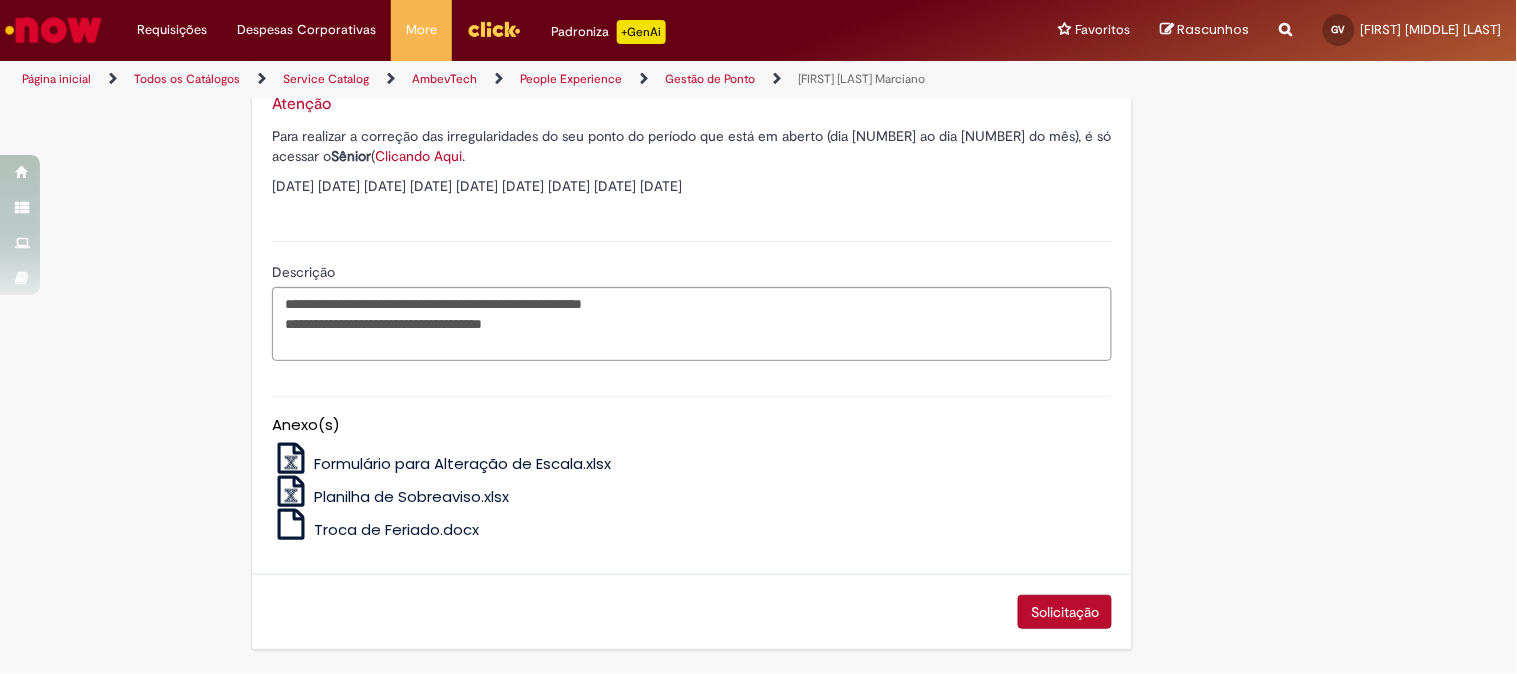 click on "Solicitação" at bounding box center [1065, 612] 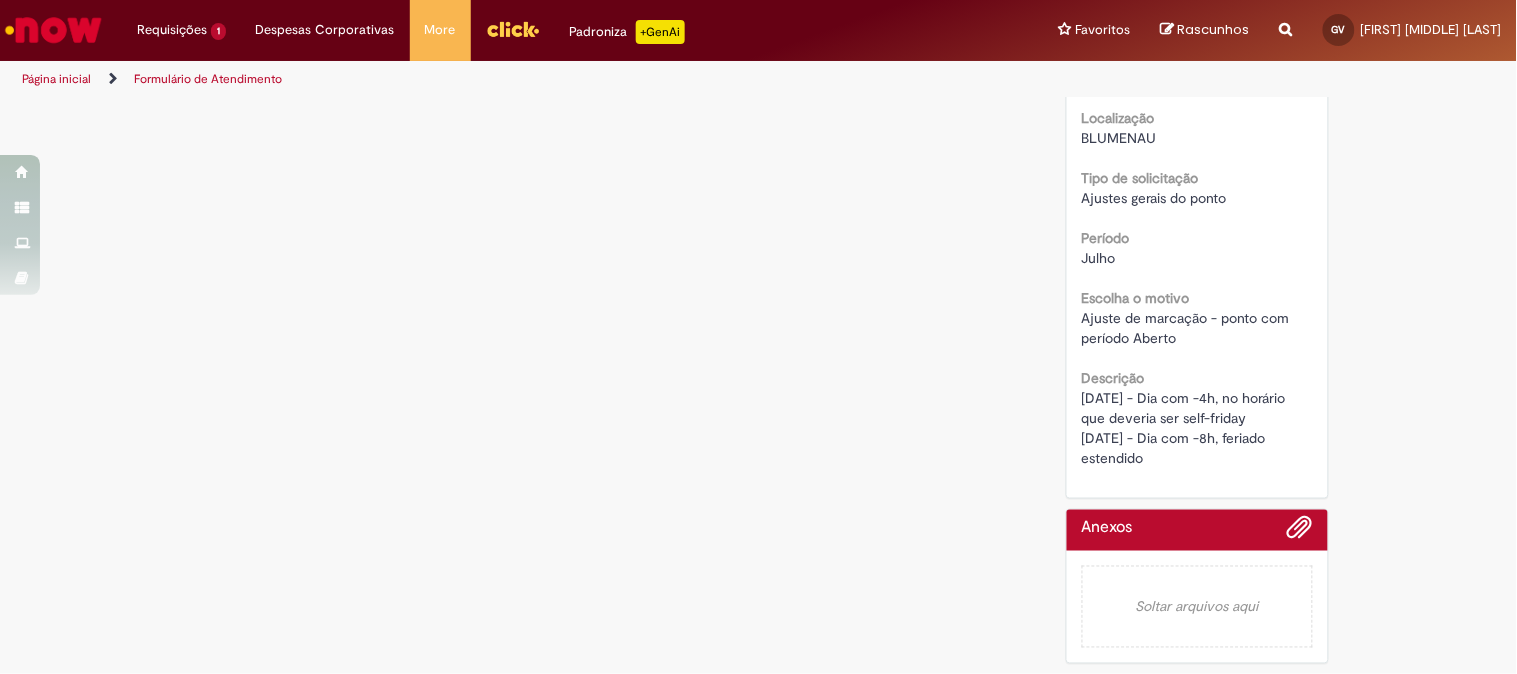 scroll, scrollTop: 0, scrollLeft: 0, axis: both 